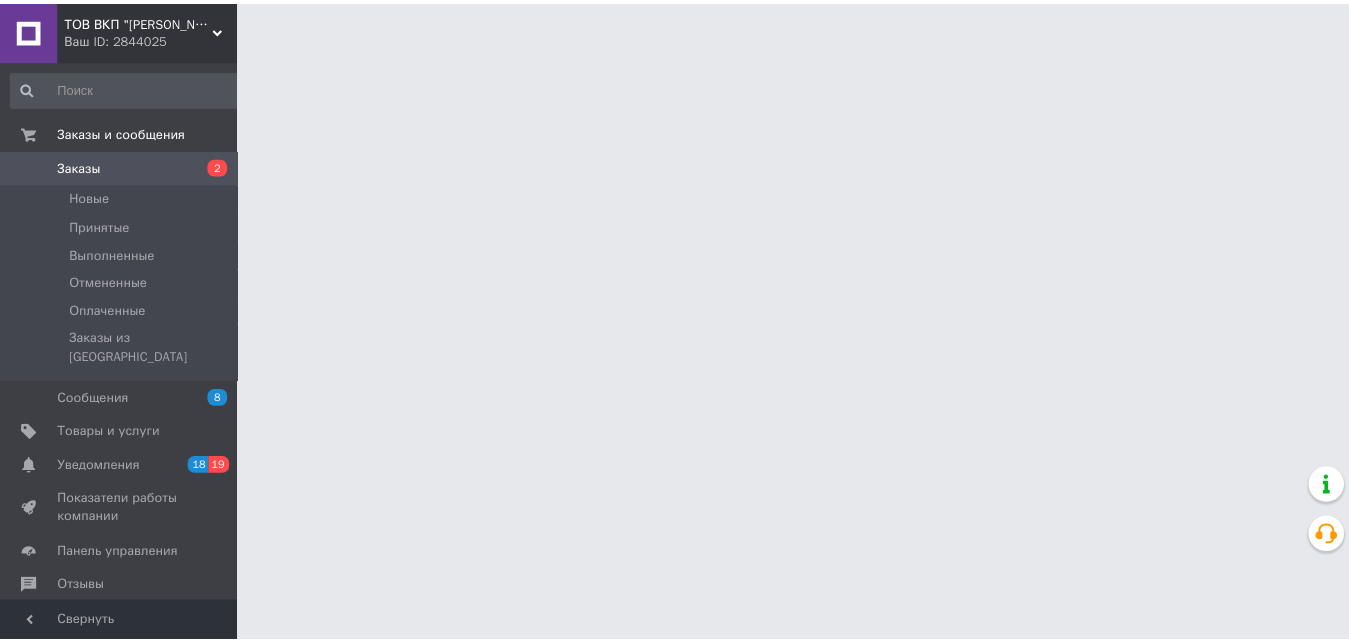 scroll, scrollTop: 0, scrollLeft: 0, axis: both 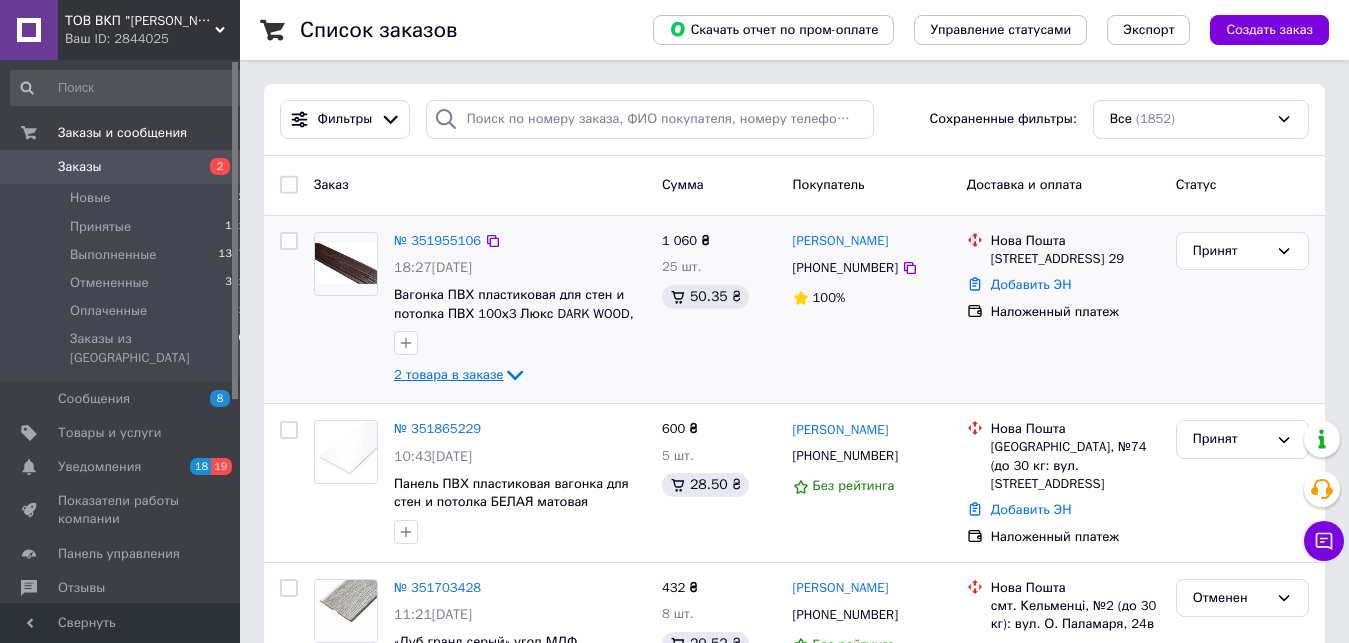 click on "2 товара в заказе" at bounding box center (448, 374) 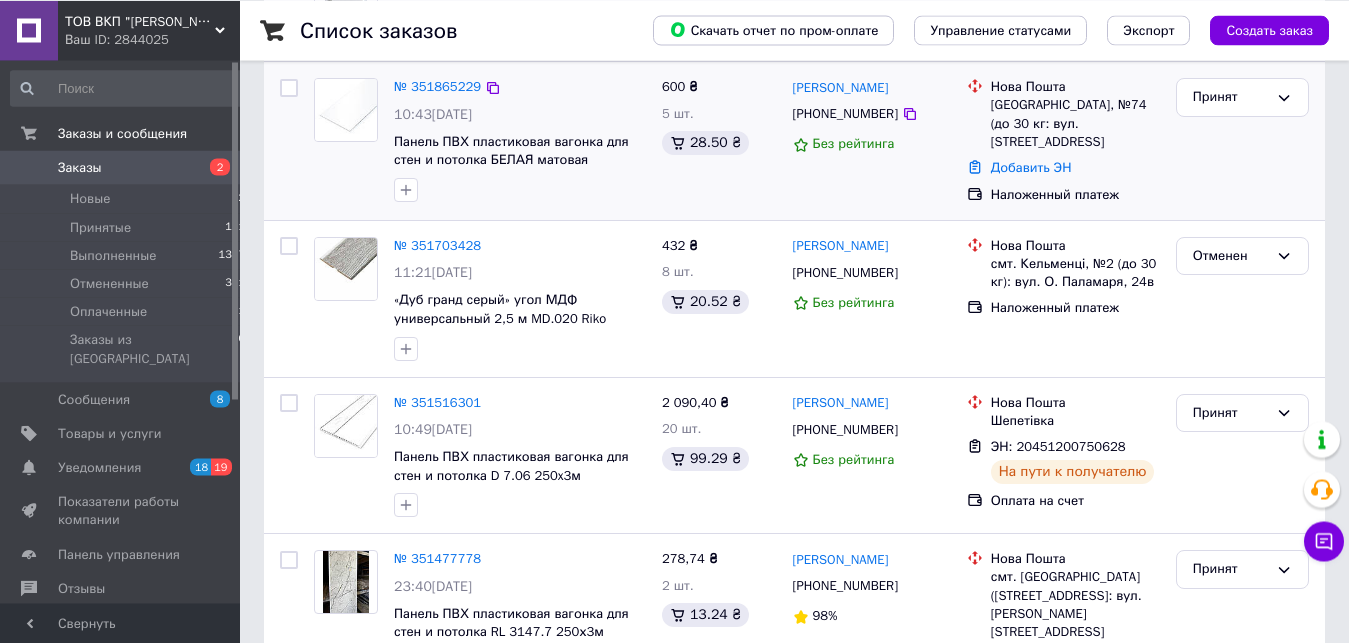 scroll, scrollTop: 510, scrollLeft: 0, axis: vertical 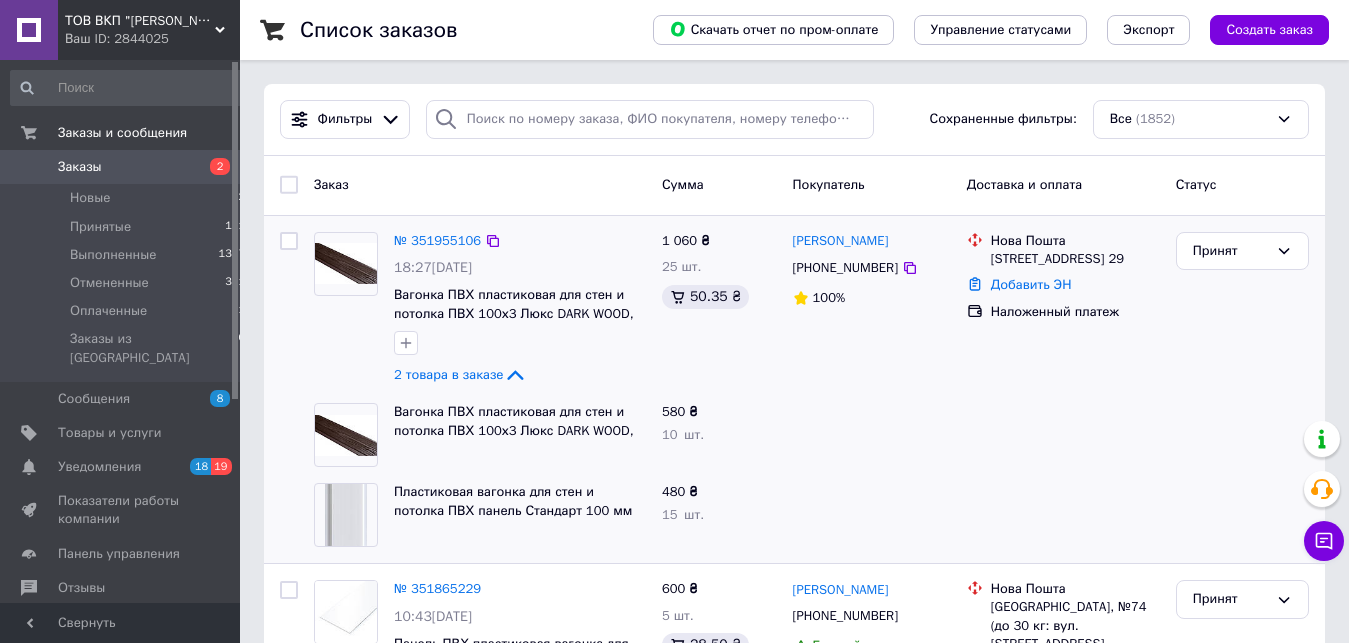 click on "1 060 ₴ 25 шт. 50.35 ₴" at bounding box center [719, 310] 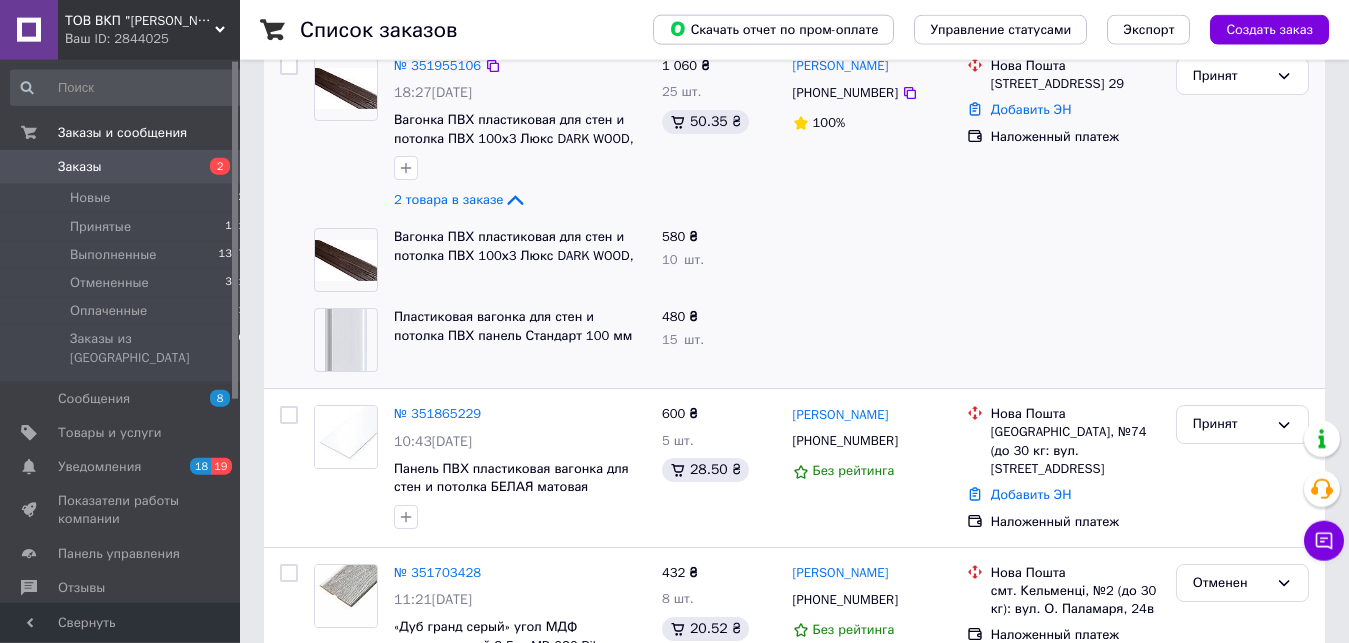 scroll, scrollTop: 204, scrollLeft: 0, axis: vertical 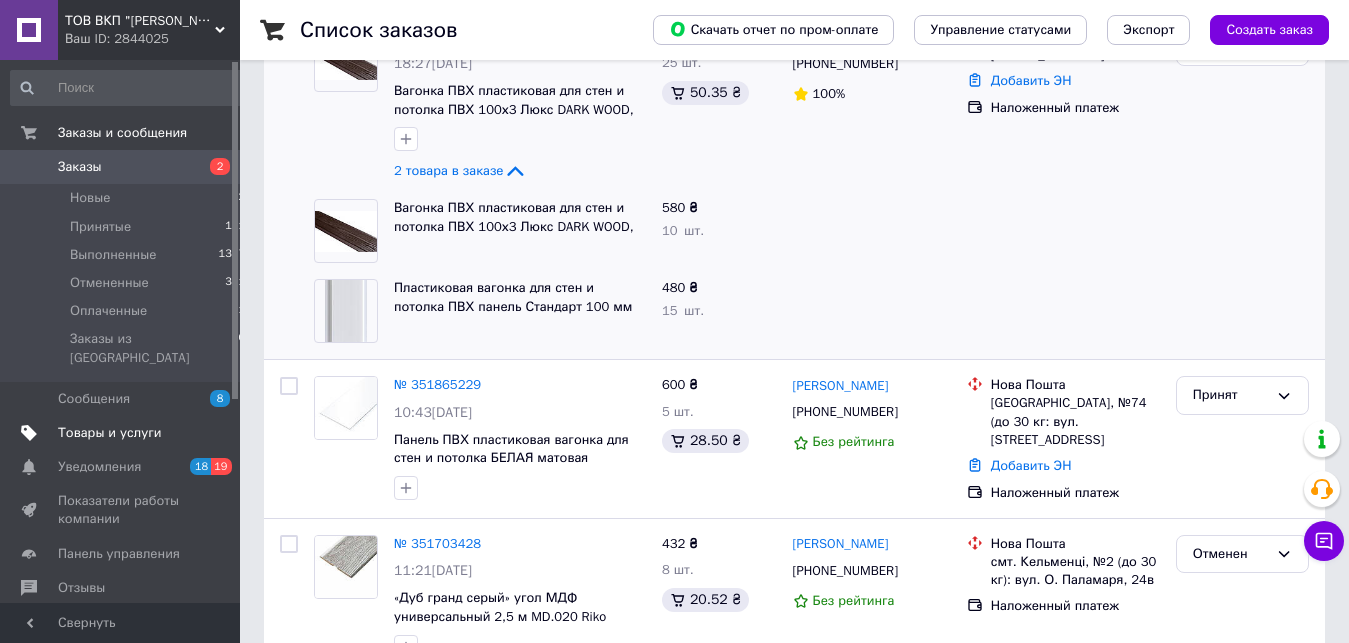click on "Товары и услуги" at bounding box center [110, 433] 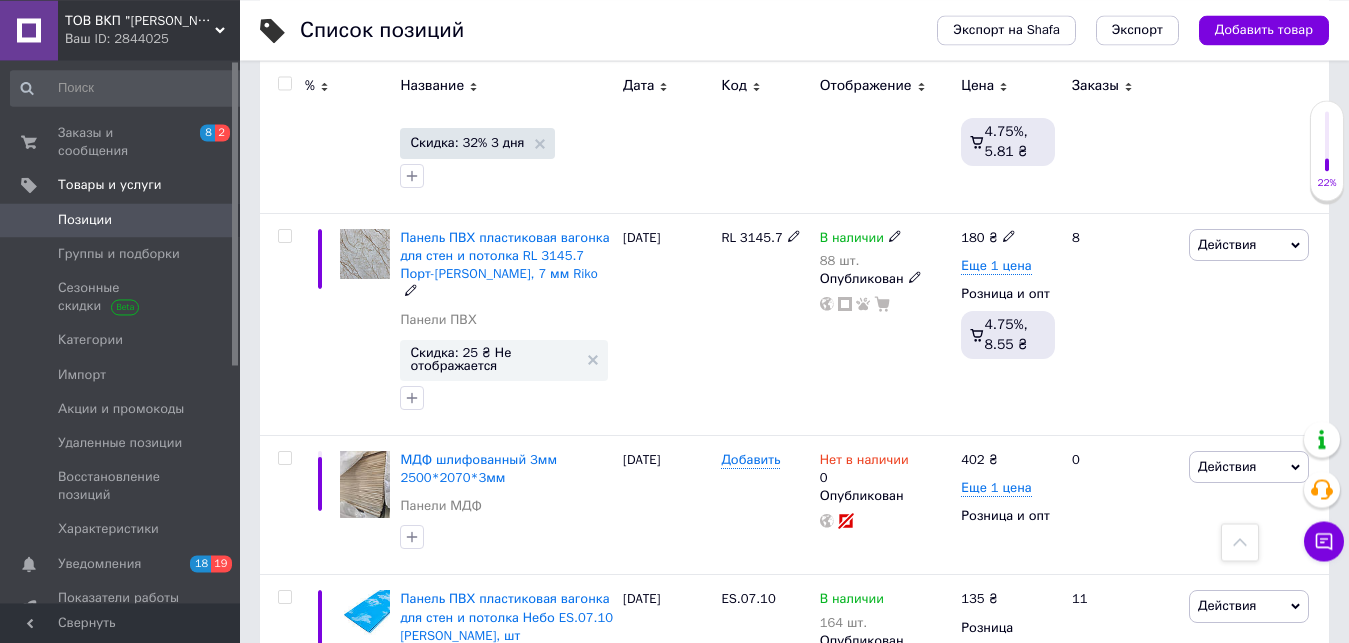 scroll, scrollTop: 1530, scrollLeft: 0, axis: vertical 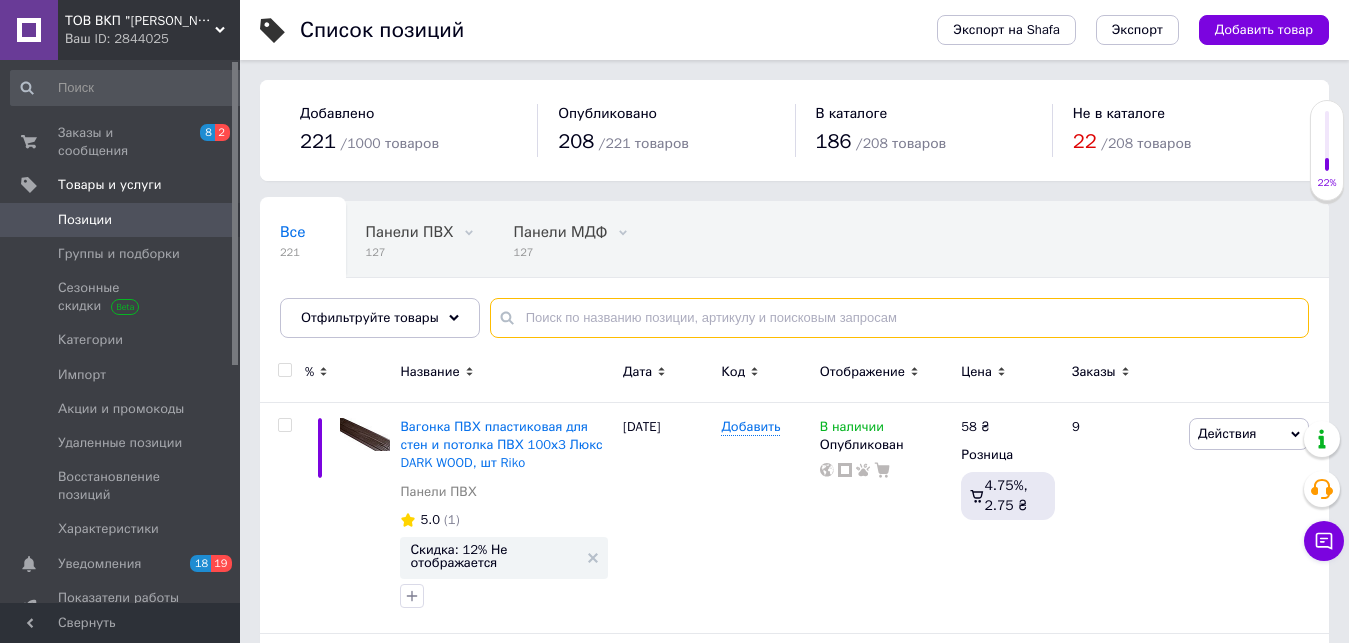 click at bounding box center (899, 318) 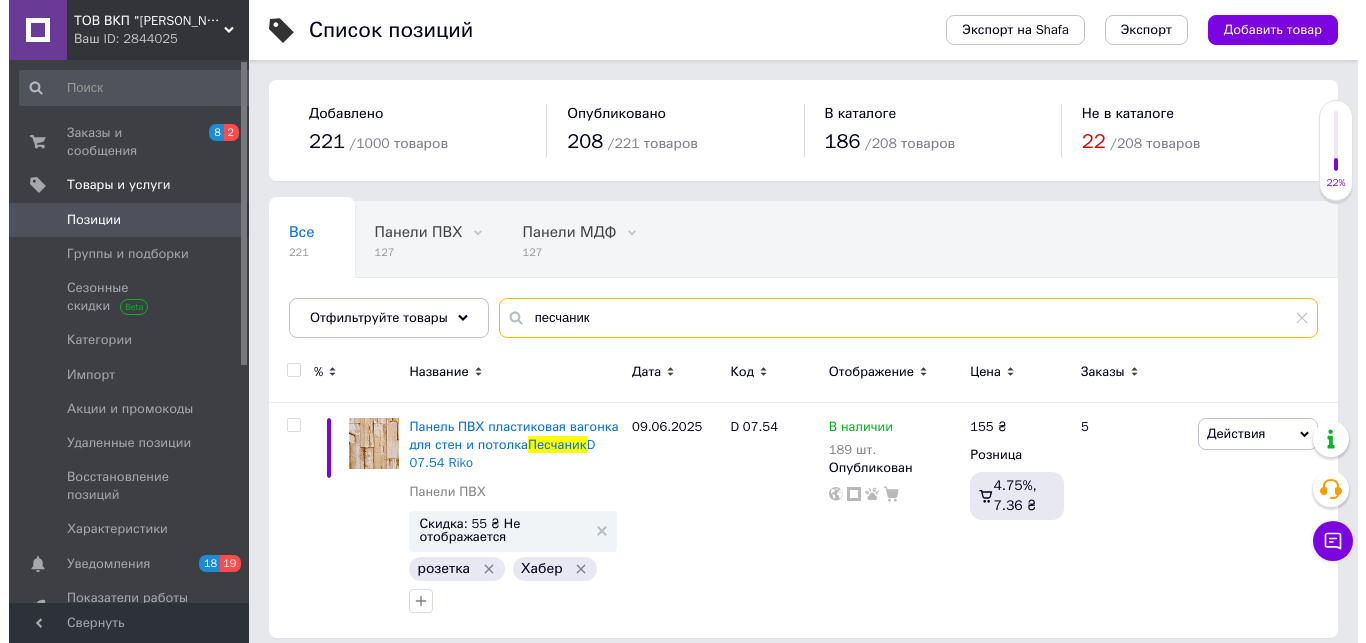 scroll, scrollTop: 14, scrollLeft: 0, axis: vertical 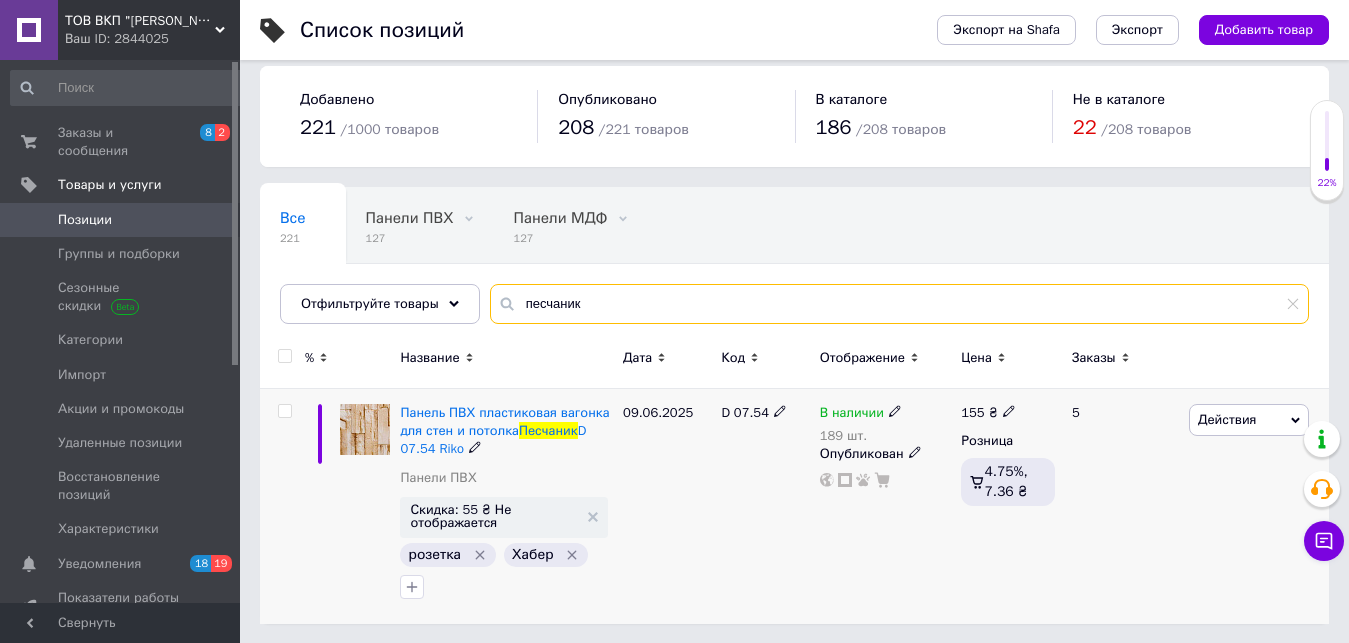 type on "песчаник" 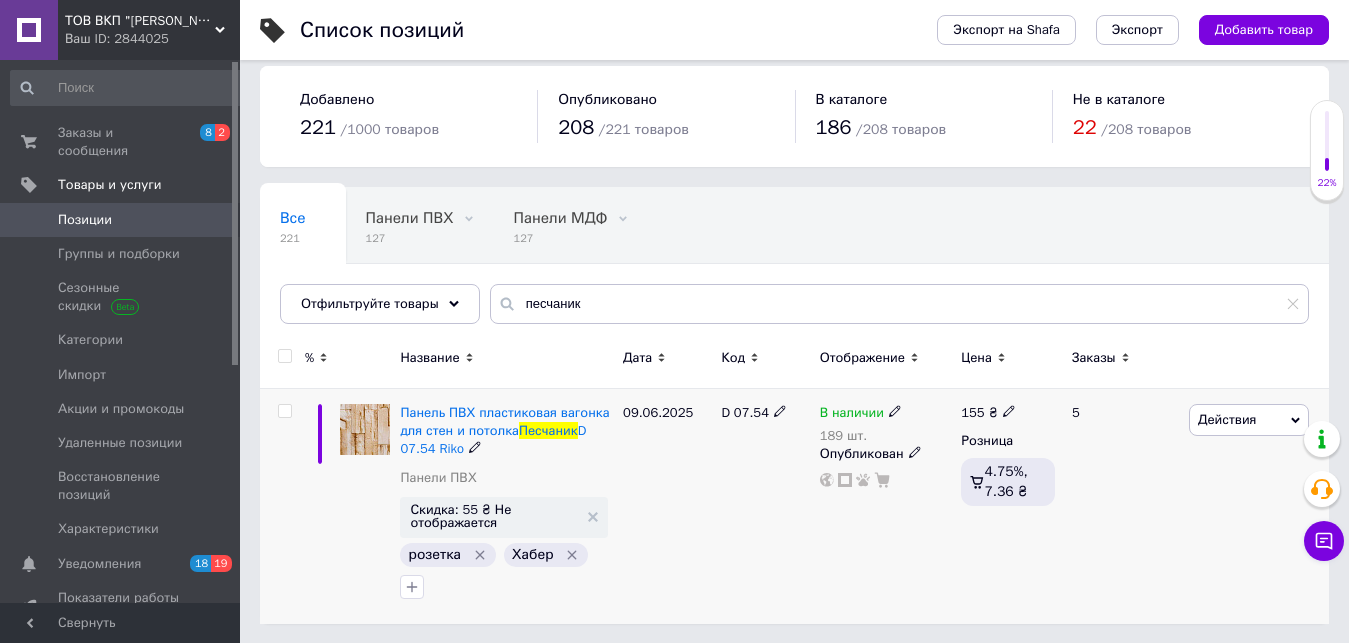 click on "Действия" at bounding box center (1227, 419) 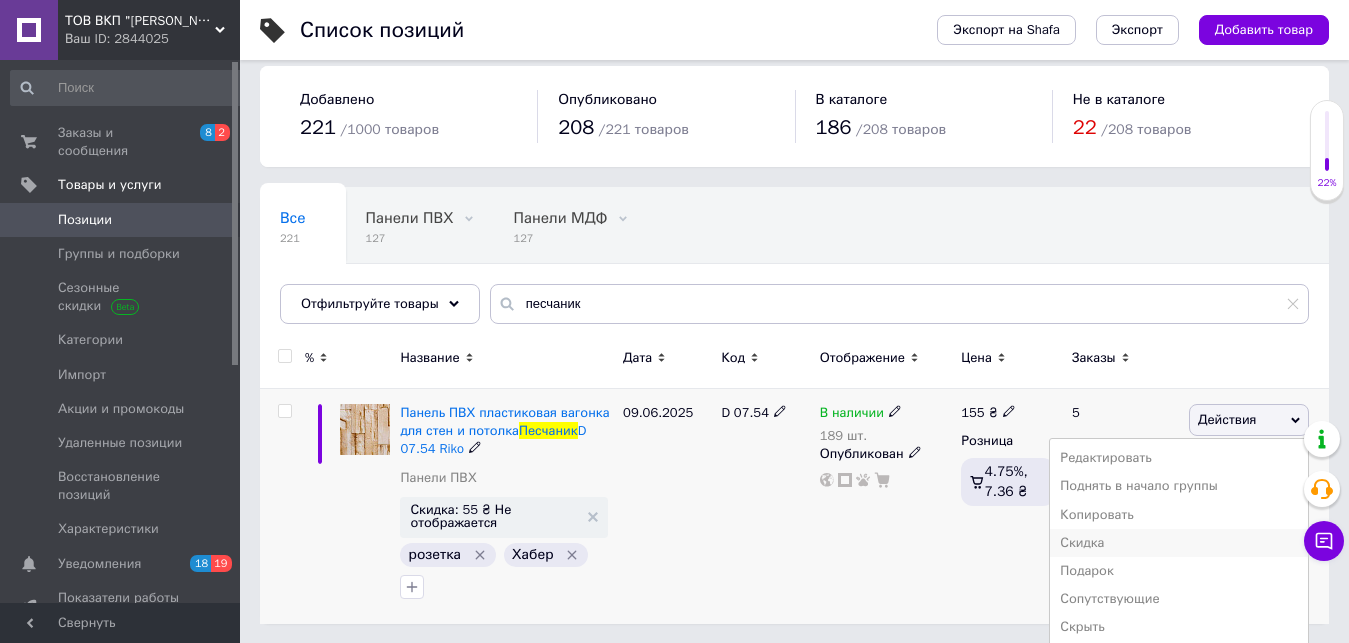 click on "Скидка" at bounding box center [1179, 543] 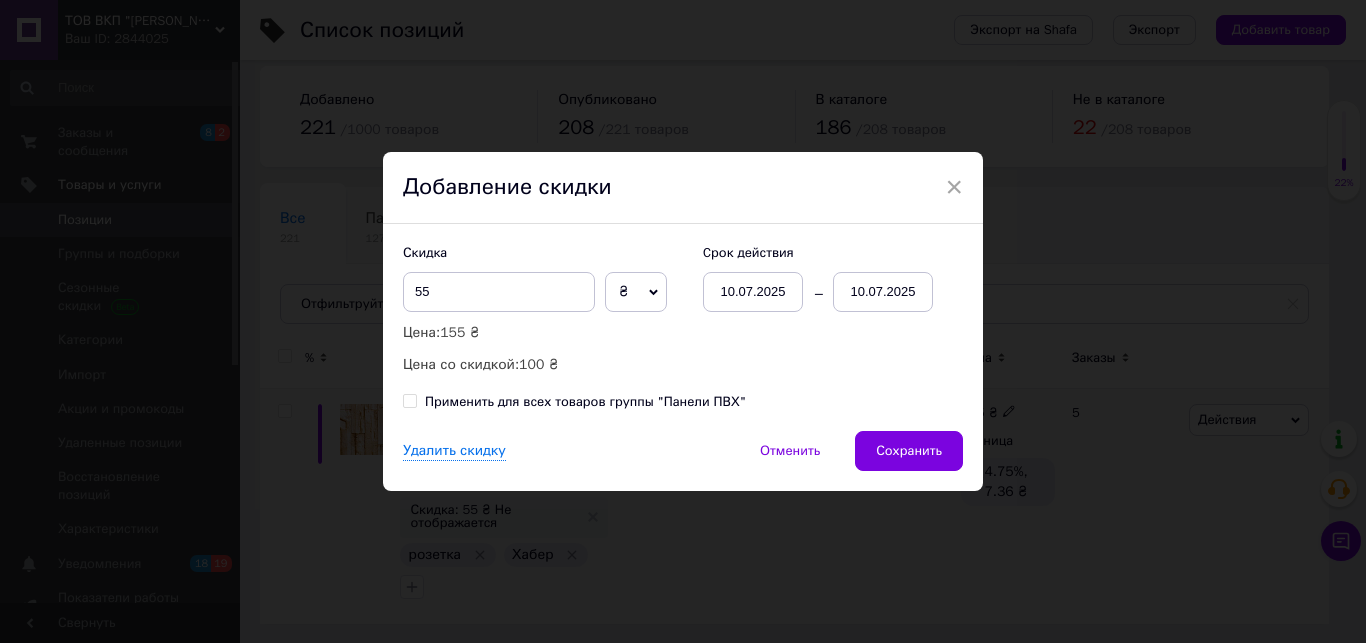 click on "10.07.2025" at bounding box center (883, 292) 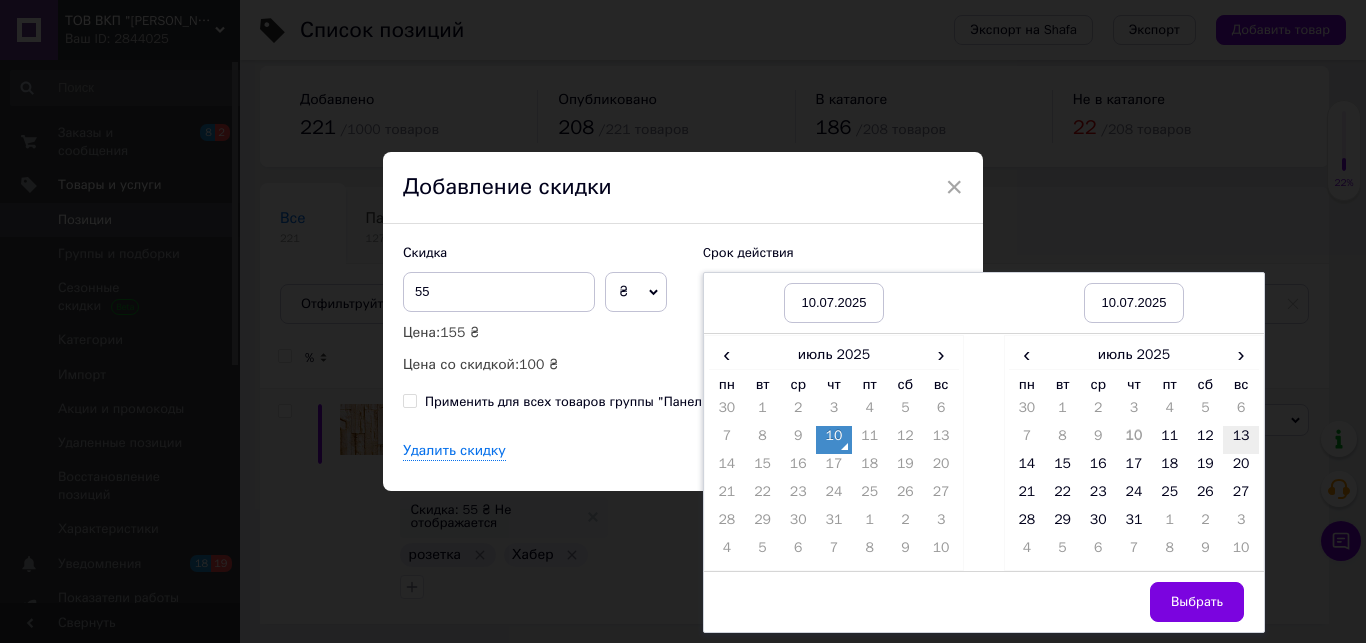 click on "13" at bounding box center [1241, 440] 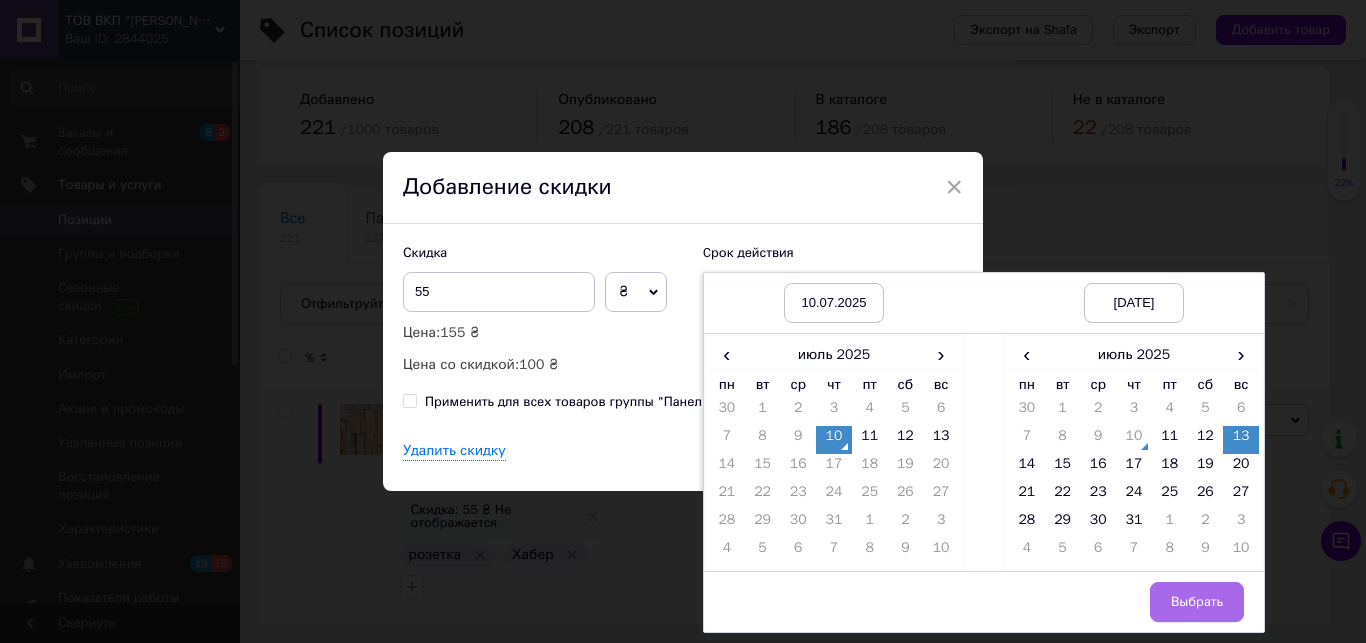click on "Выбрать" at bounding box center (1197, 602) 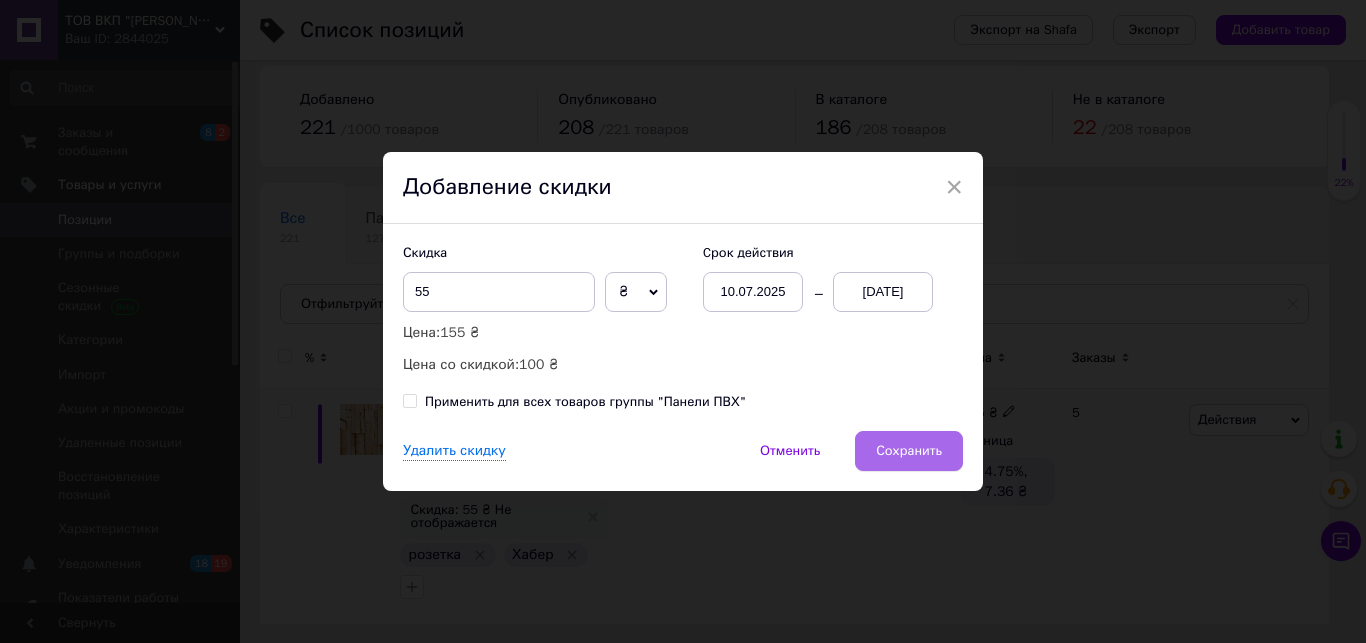 click on "Сохранить" at bounding box center (909, 451) 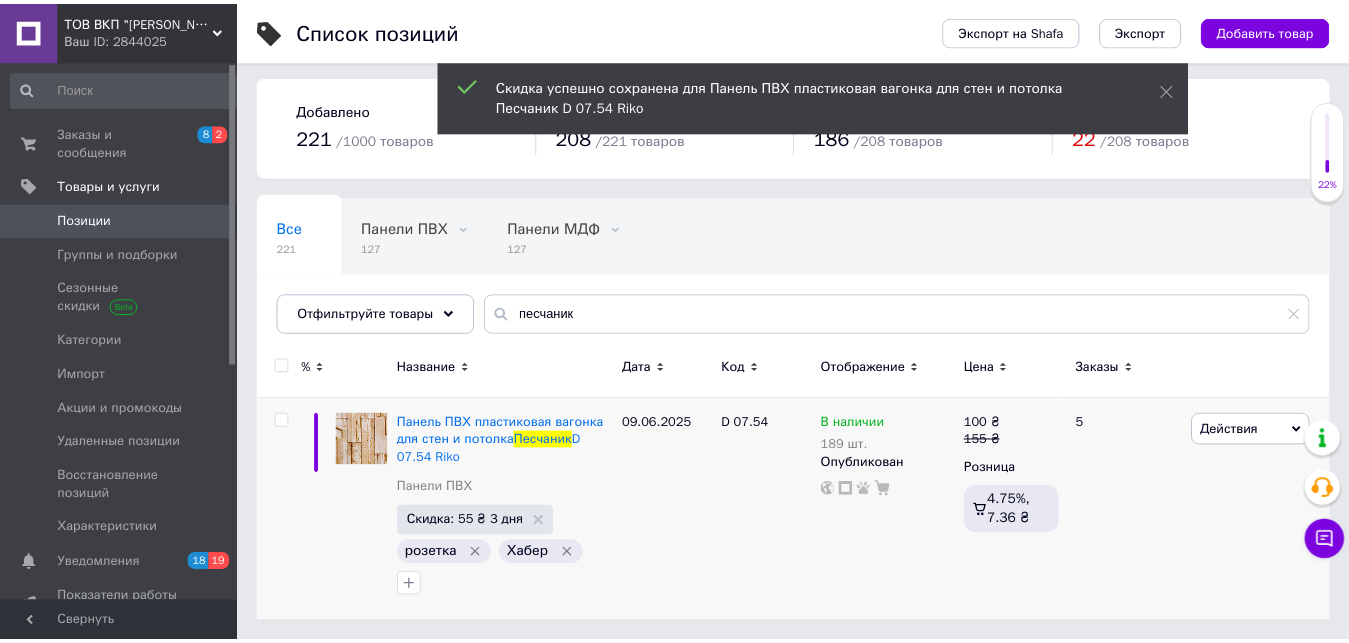 scroll, scrollTop: 0, scrollLeft: 0, axis: both 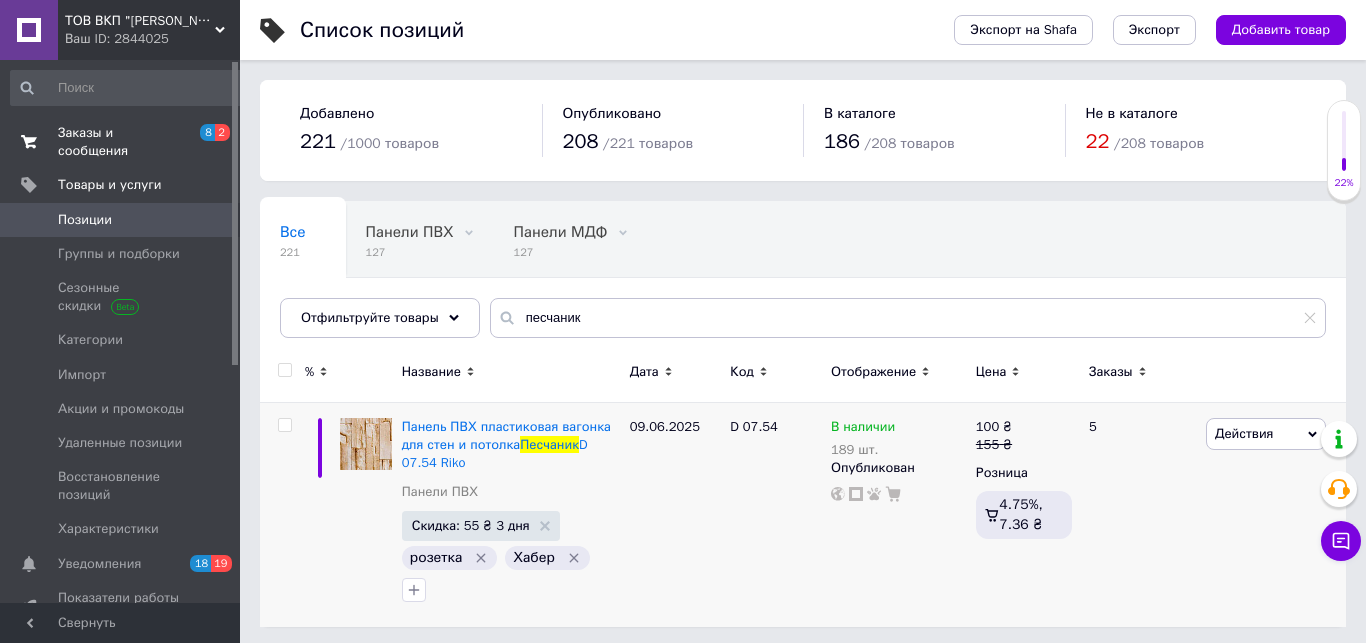 click on "Заказы и сообщения" at bounding box center [121, 142] 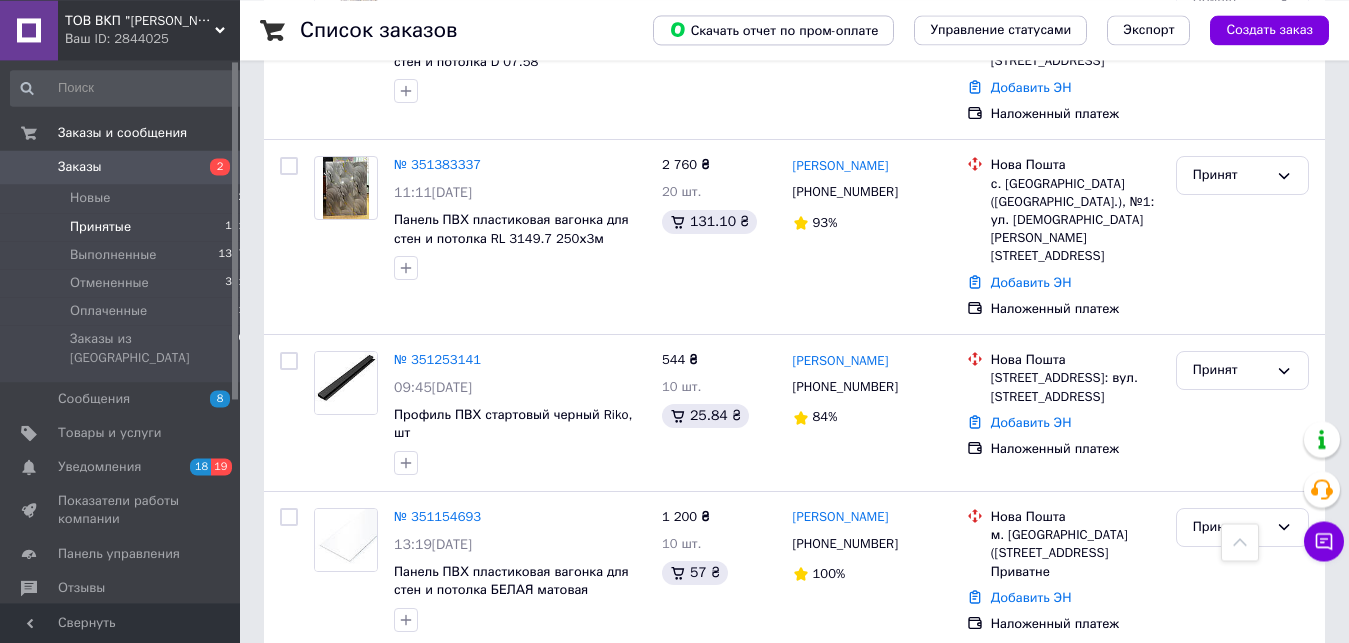 scroll, scrollTop: 816, scrollLeft: 0, axis: vertical 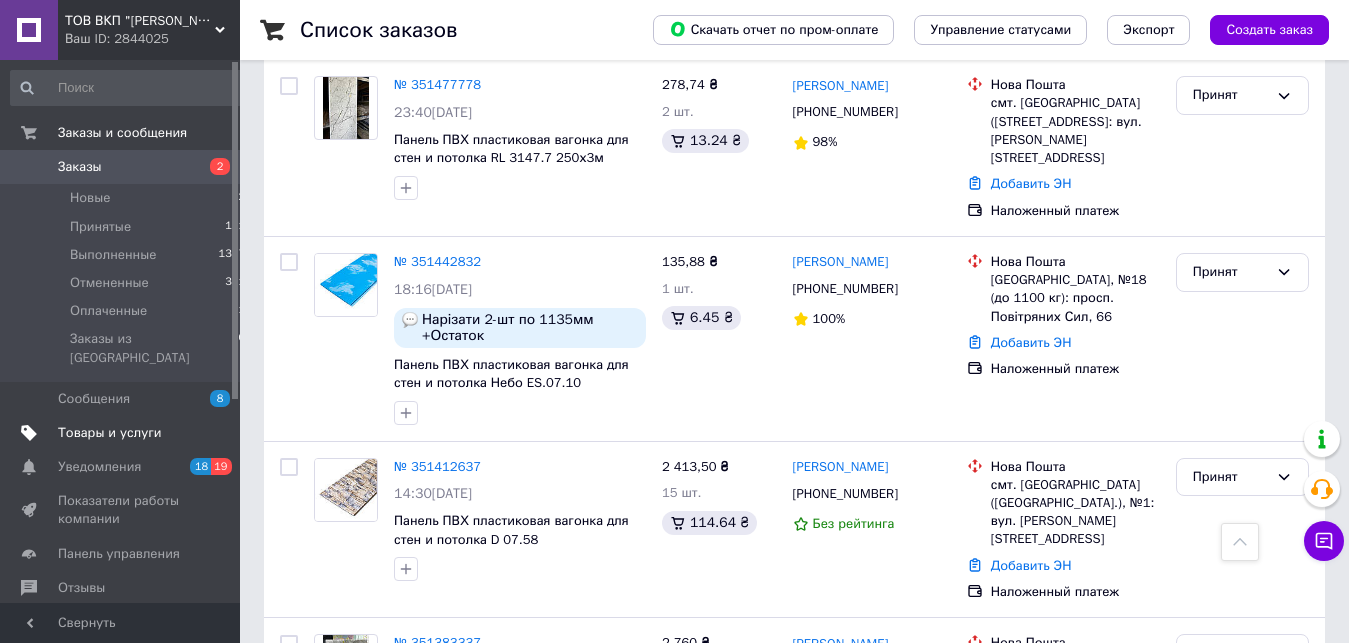 click on "Товары и услуги" at bounding box center [110, 433] 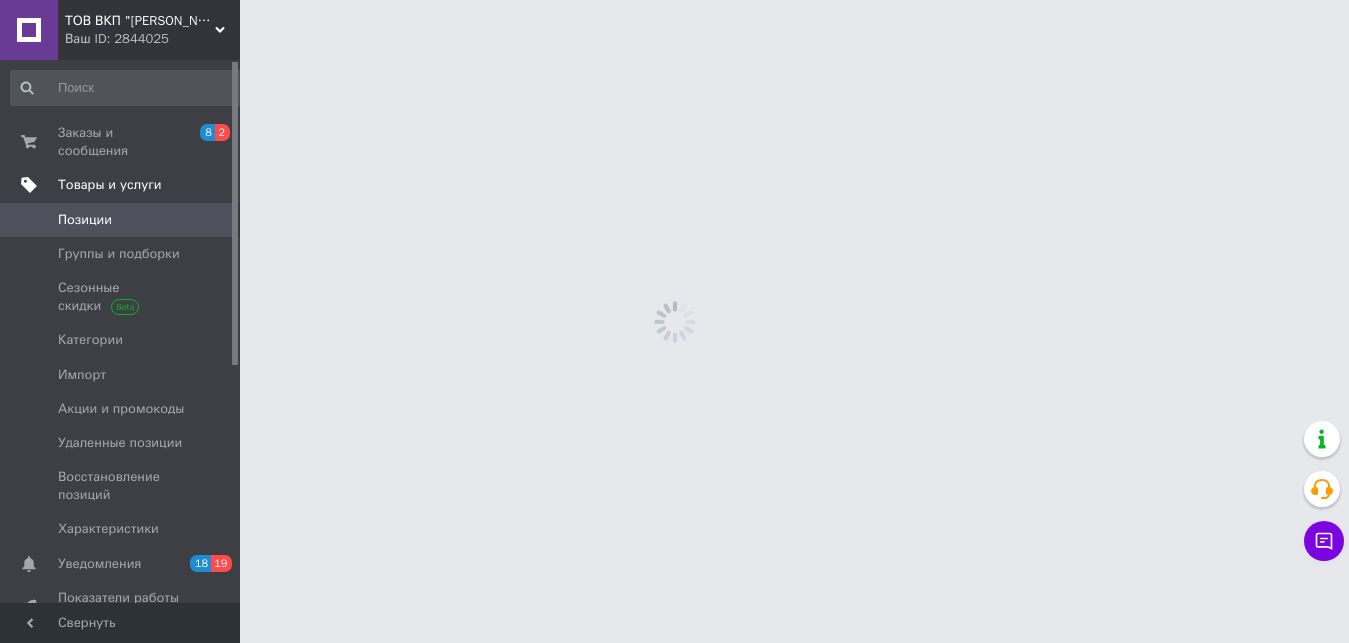 scroll, scrollTop: 0, scrollLeft: 0, axis: both 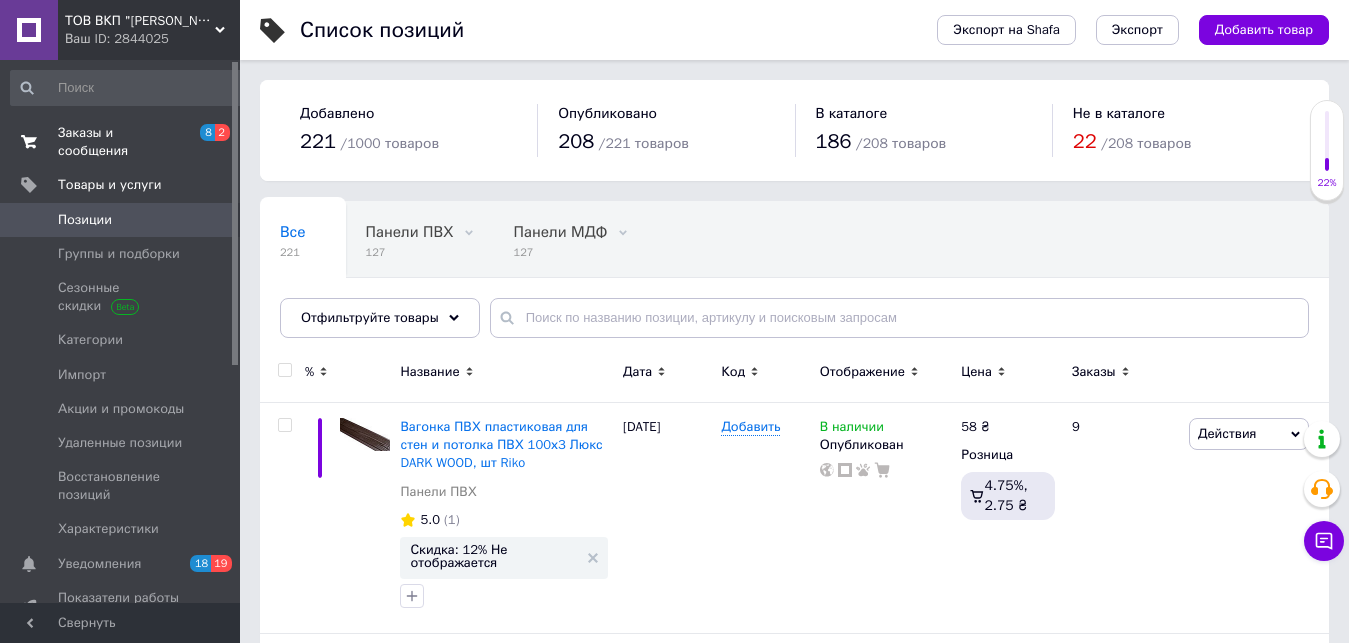click on "Заказы и сообщения" at bounding box center [121, 142] 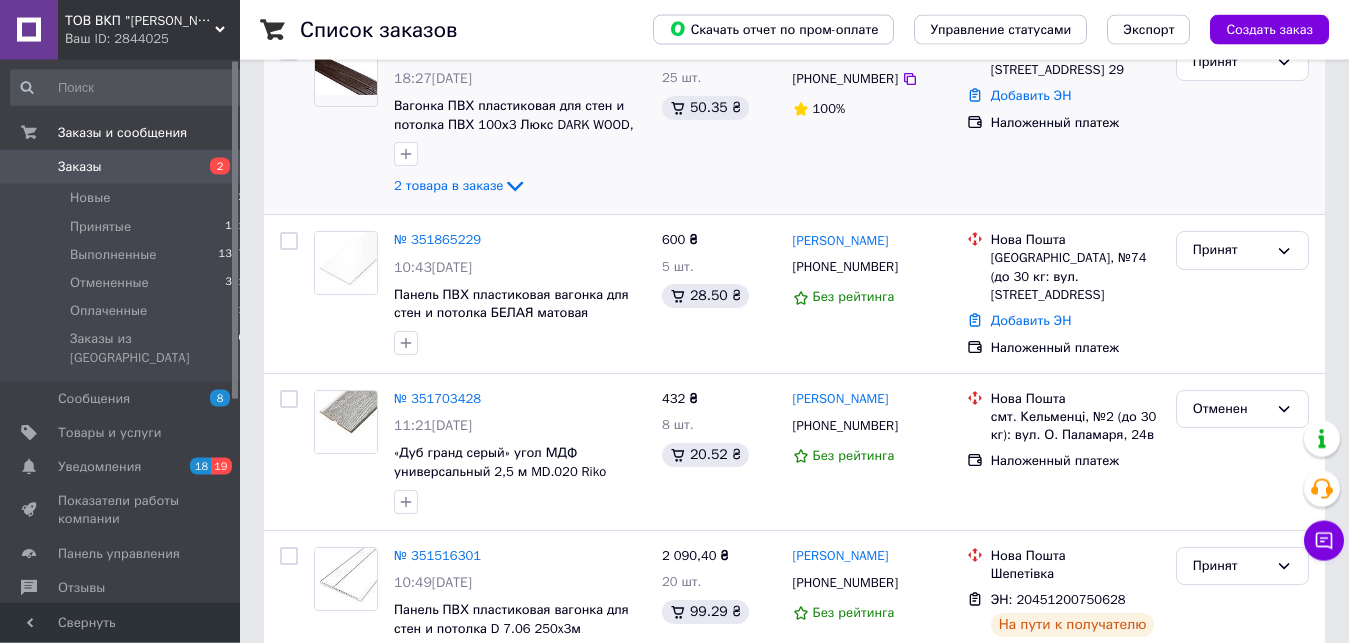 scroll, scrollTop: 306, scrollLeft: 0, axis: vertical 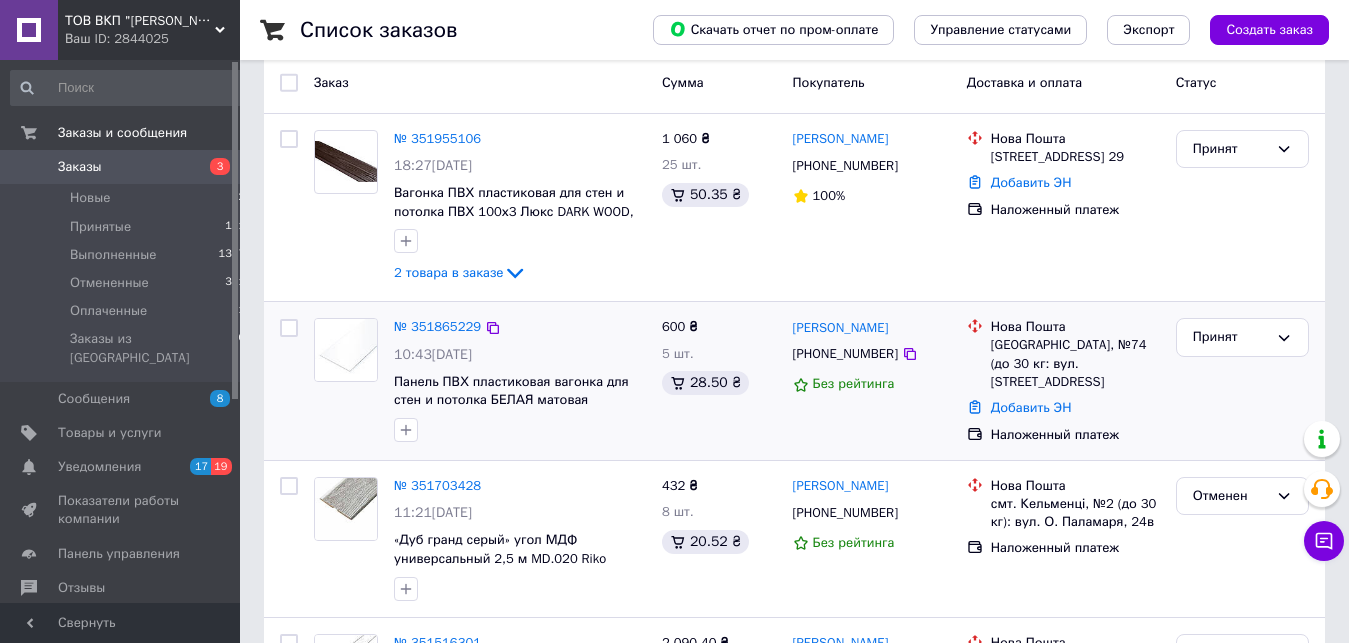 click on "№ 351865229" at bounding box center (437, 327) 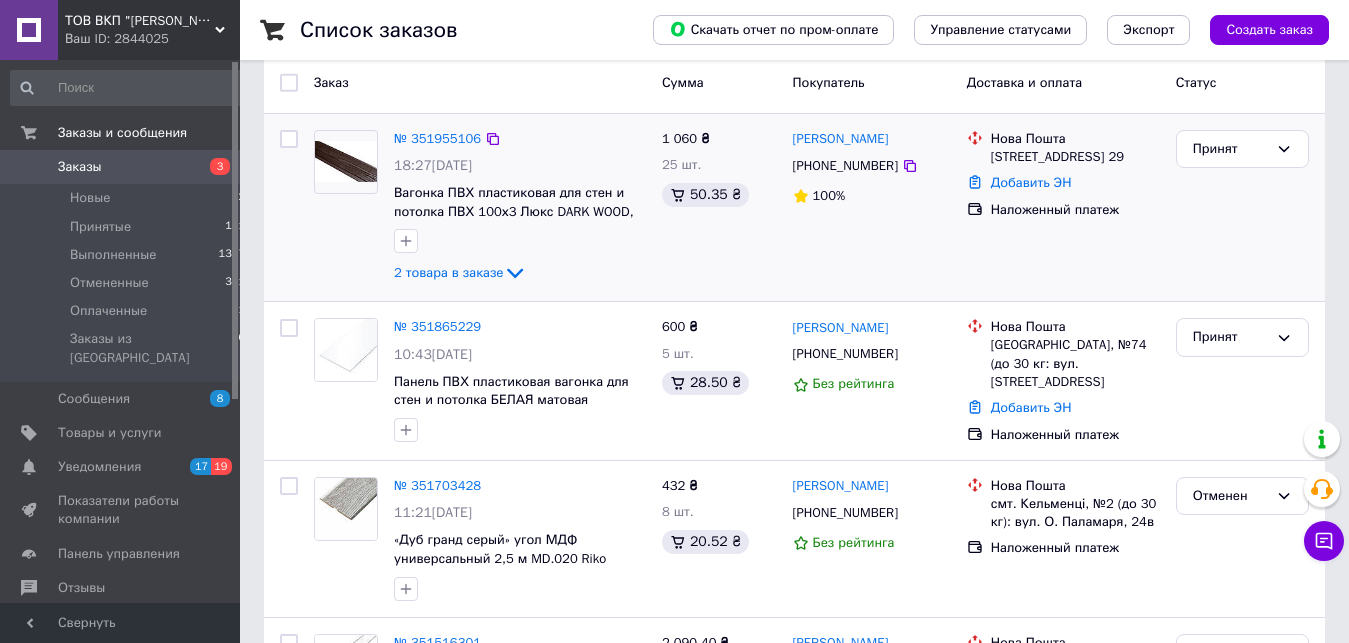 scroll, scrollTop: 0, scrollLeft: 0, axis: both 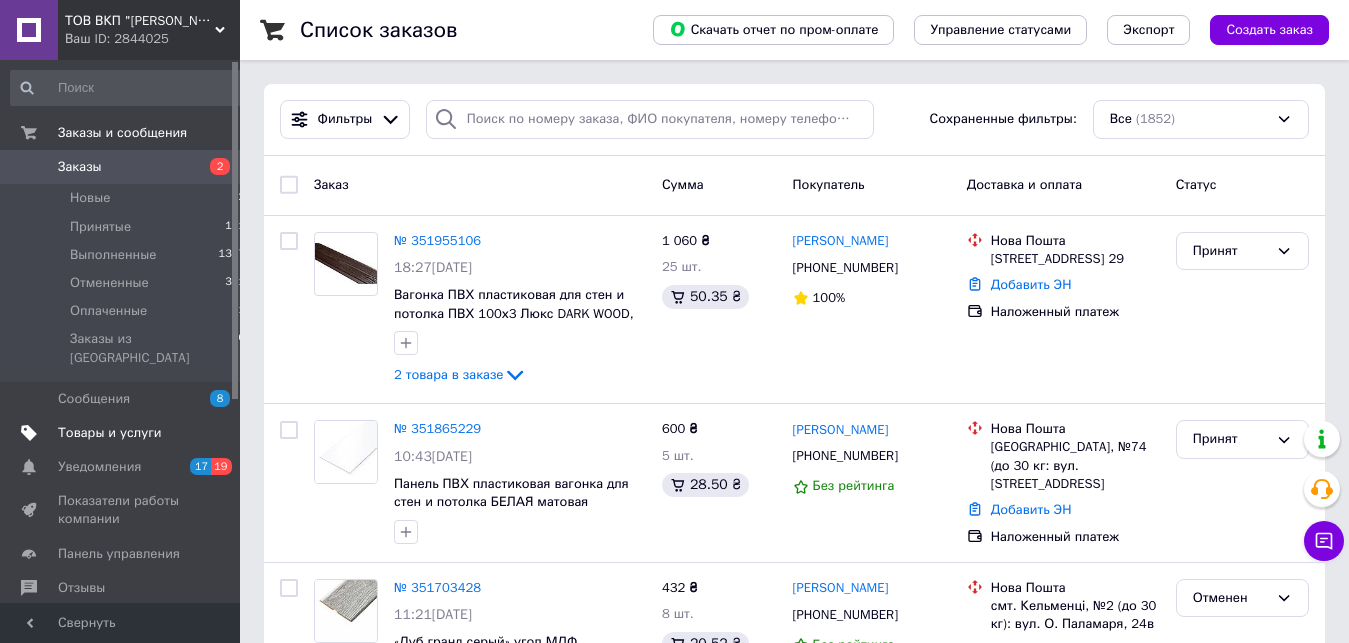 click on "Товары и услуги" at bounding box center (110, 433) 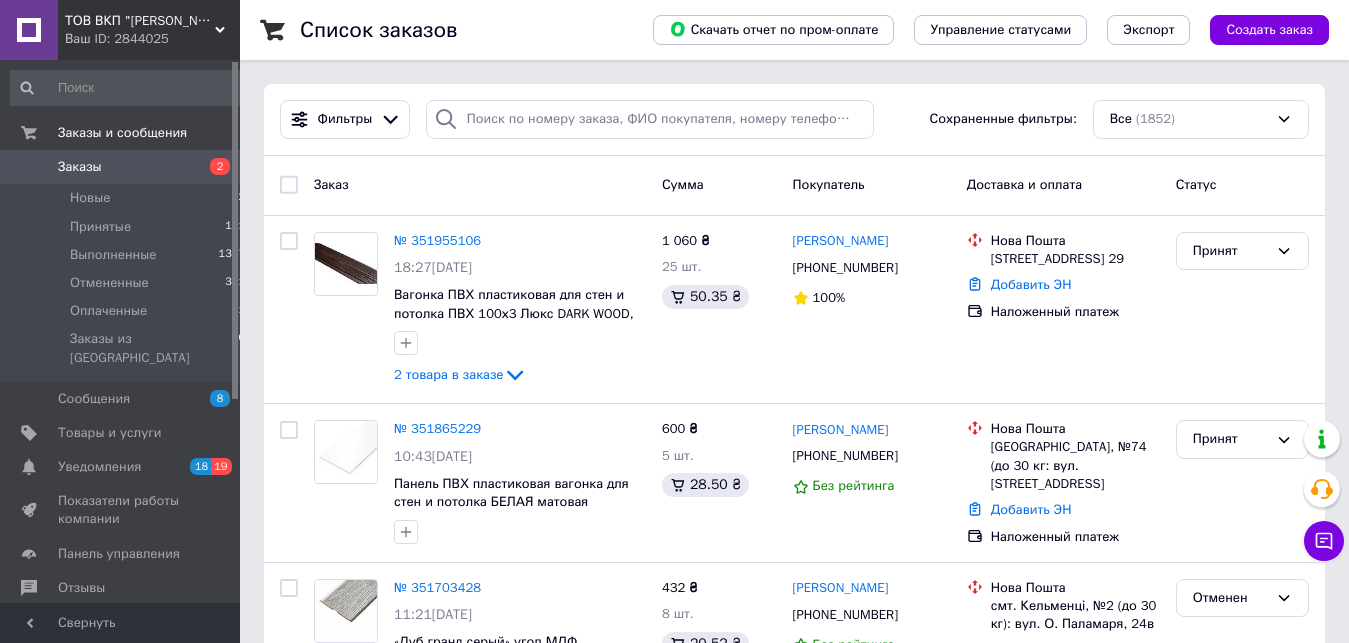 scroll, scrollTop: 0, scrollLeft: 0, axis: both 